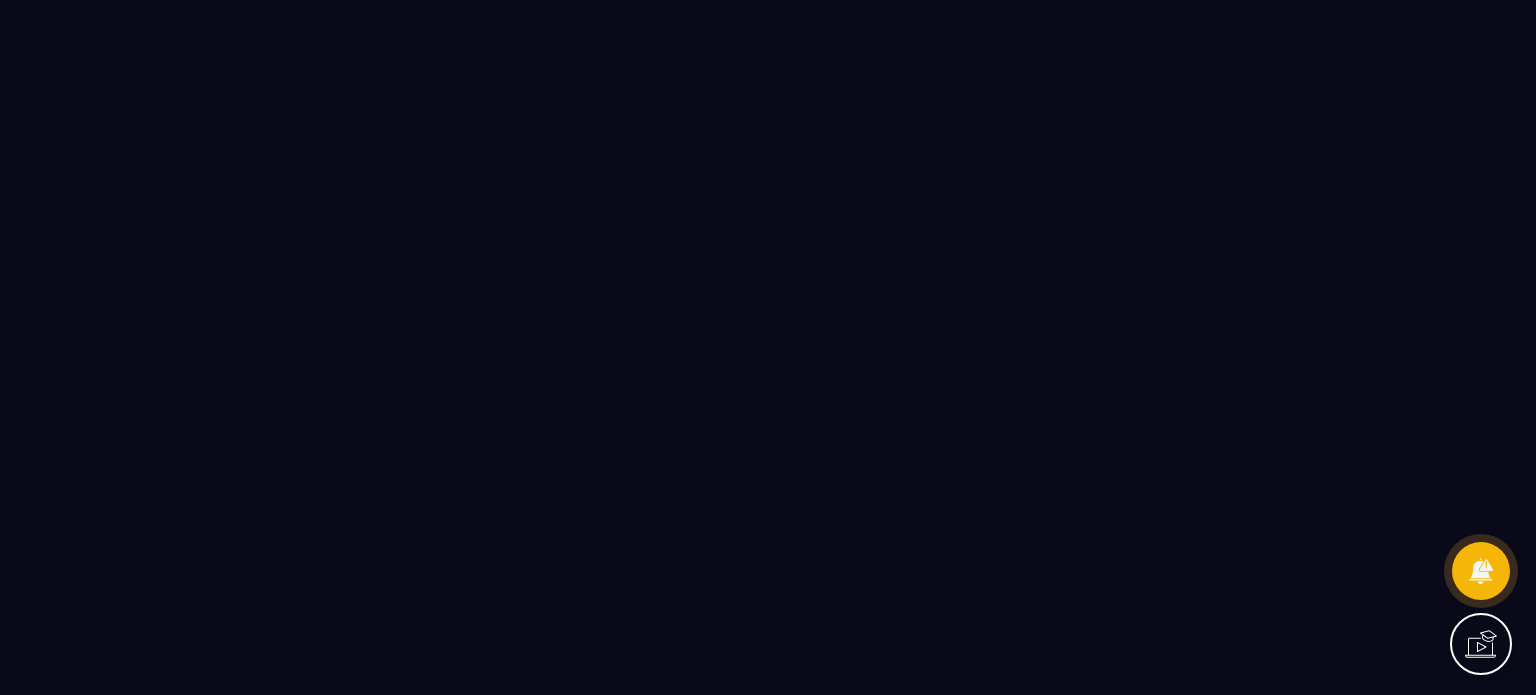 scroll, scrollTop: 0, scrollLeft: 0, axis: both 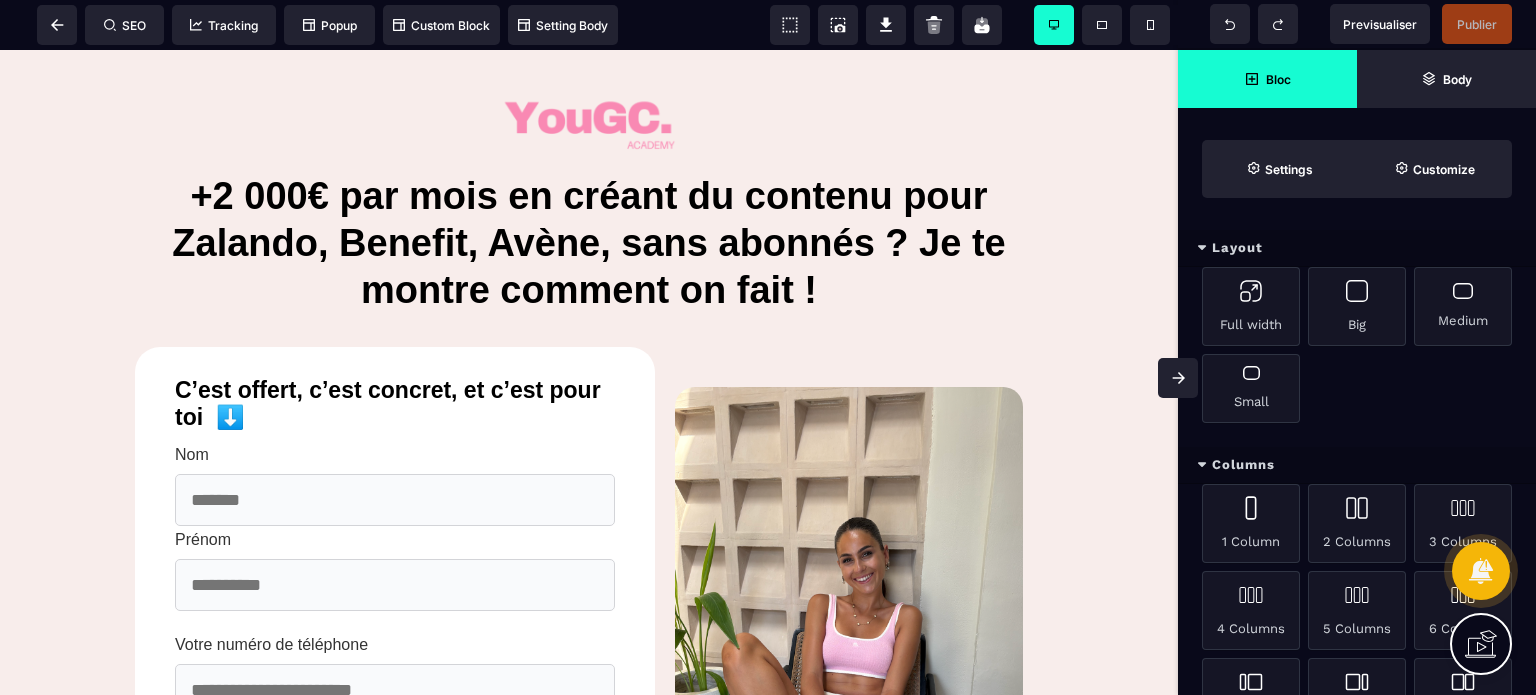 click at bounding box center [1178, 378] 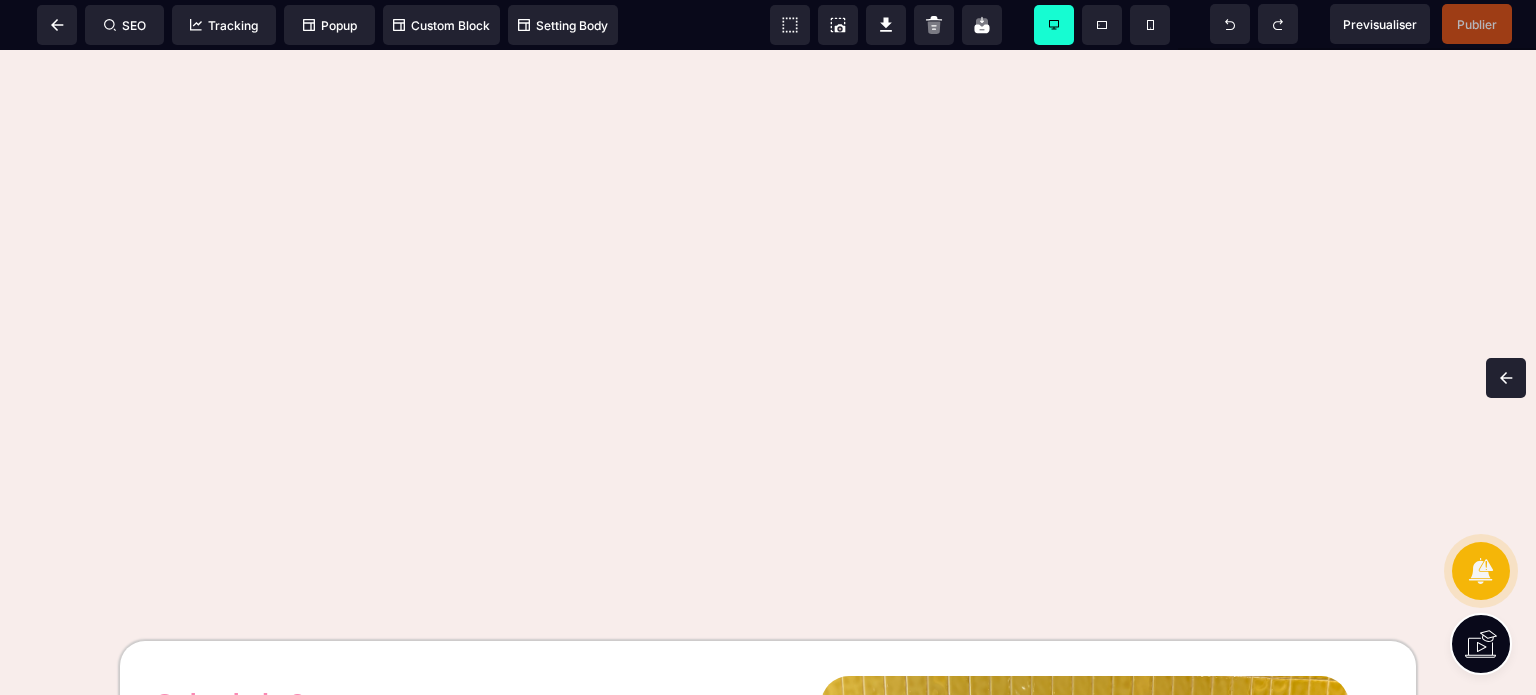 scroll, scrollTop: 2857, scrollLeft: 0, axis: vertical 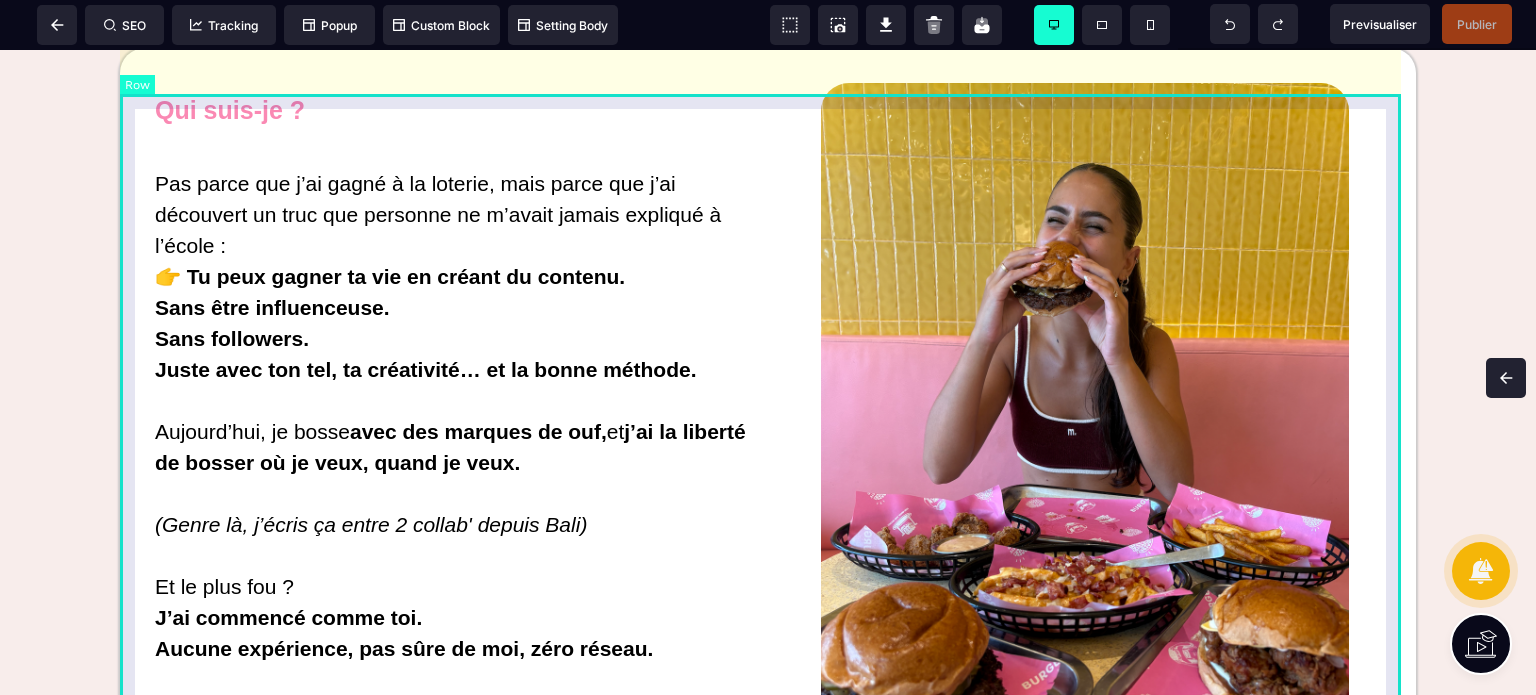 click on "Qui suis-je ? Pas parce que j’ai gagné à la loterie, mais parce que j’ai découvert un truc que personne ne m’avait jamais expliqué à l’école :
👉 Tu peux gagner ta vie en créant du contenu. Sans être influenceuse. Sans followers. Juste avec ton tel, ta créativité… et la bonne méthode. Aujourd’hui, je bosse  avec des marques de ouf,  et  j’ai la liberté de bosser où je veux, quand je veux. (Genre là, j’écris ça entre 2 collab' depuis [LOCATION]) Et le plus fou ? J’ai commencé comme toi. Aucune expérience, pas sûre de moi, zéro réseau. Alors si toi aussi  t’as envie de kiffer ta vie, de ne plus bosser pour les rêves des autres, et de créer un métier à ton image… Bienvenue dans mon monde ✨
Je te montre comment faire, step by step. Prête ? Let’s go queen 👑 Voir la vidéo et découvrir l'UGC" at bounding box center [768, 552] 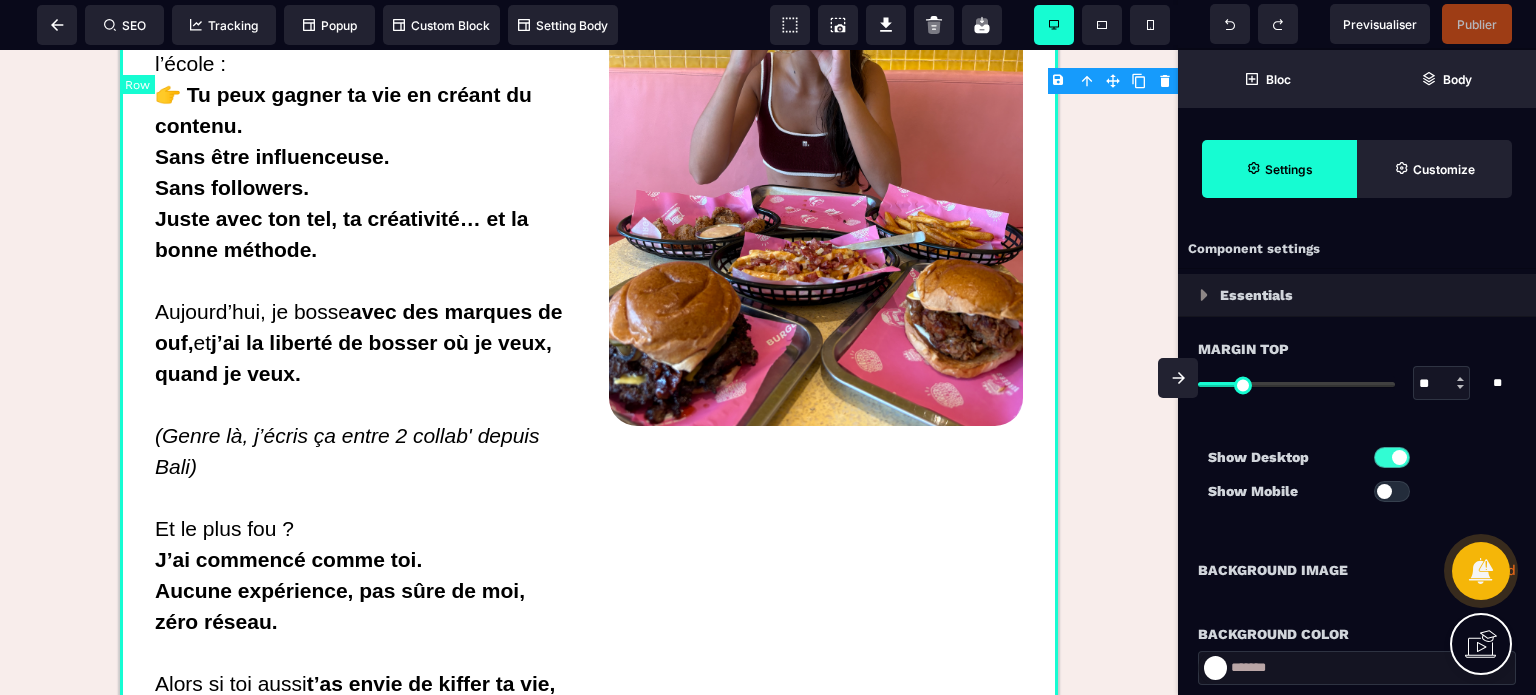 type on "*" 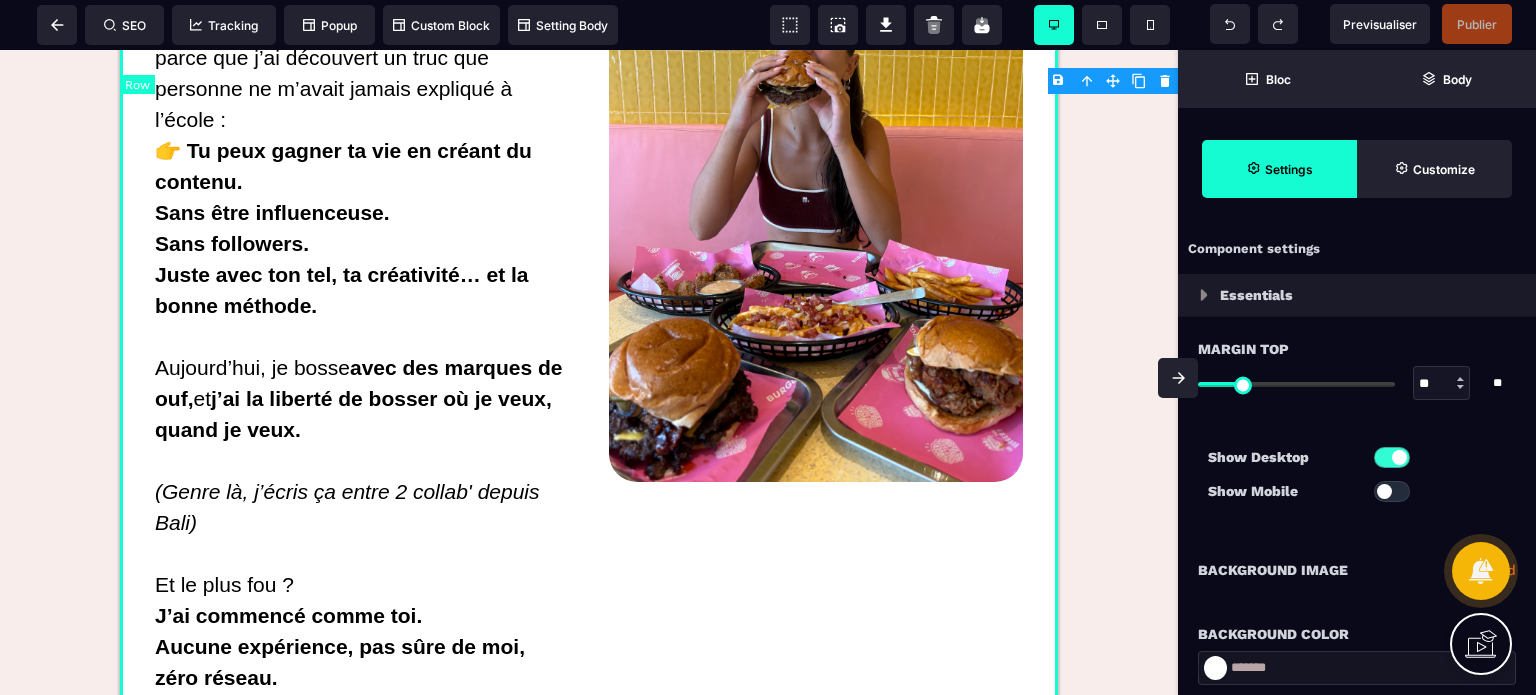 select 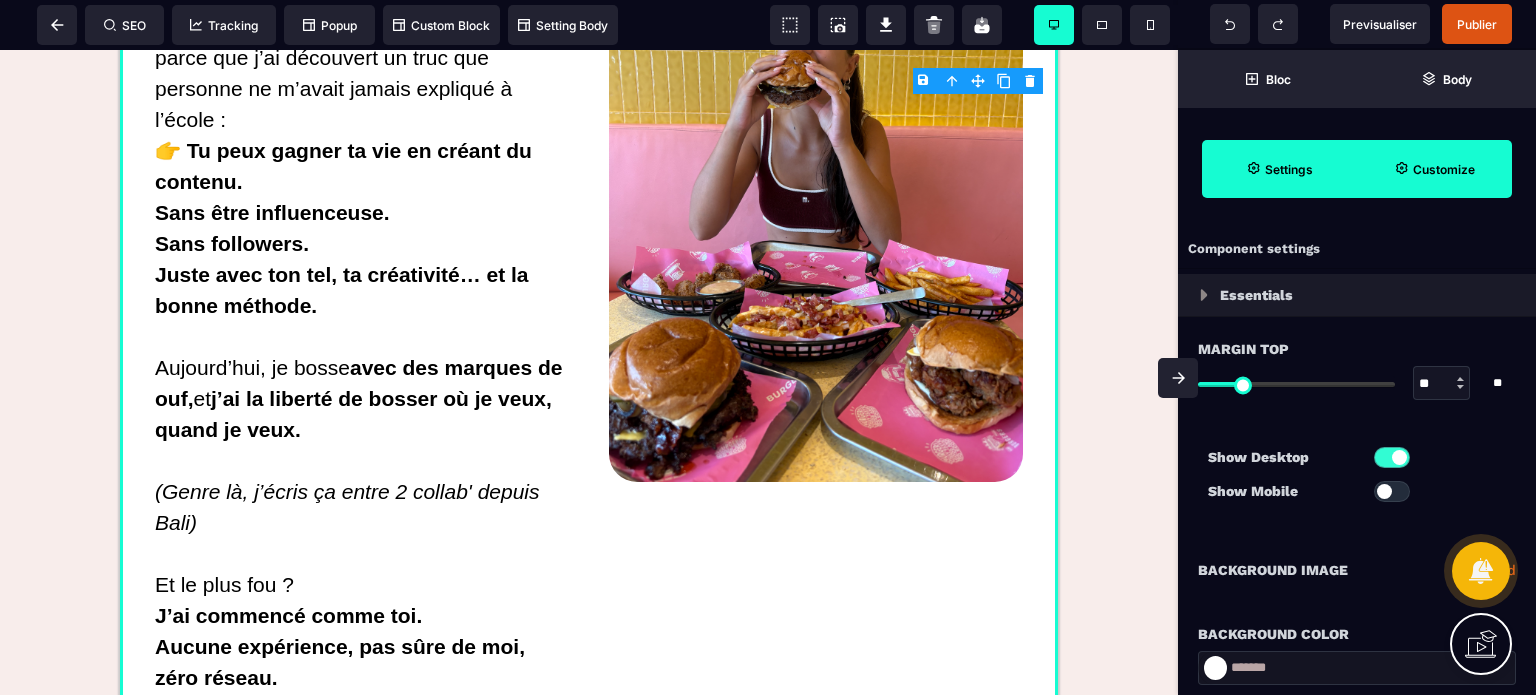 click on "Customize" at bounding box center [1434, 169] 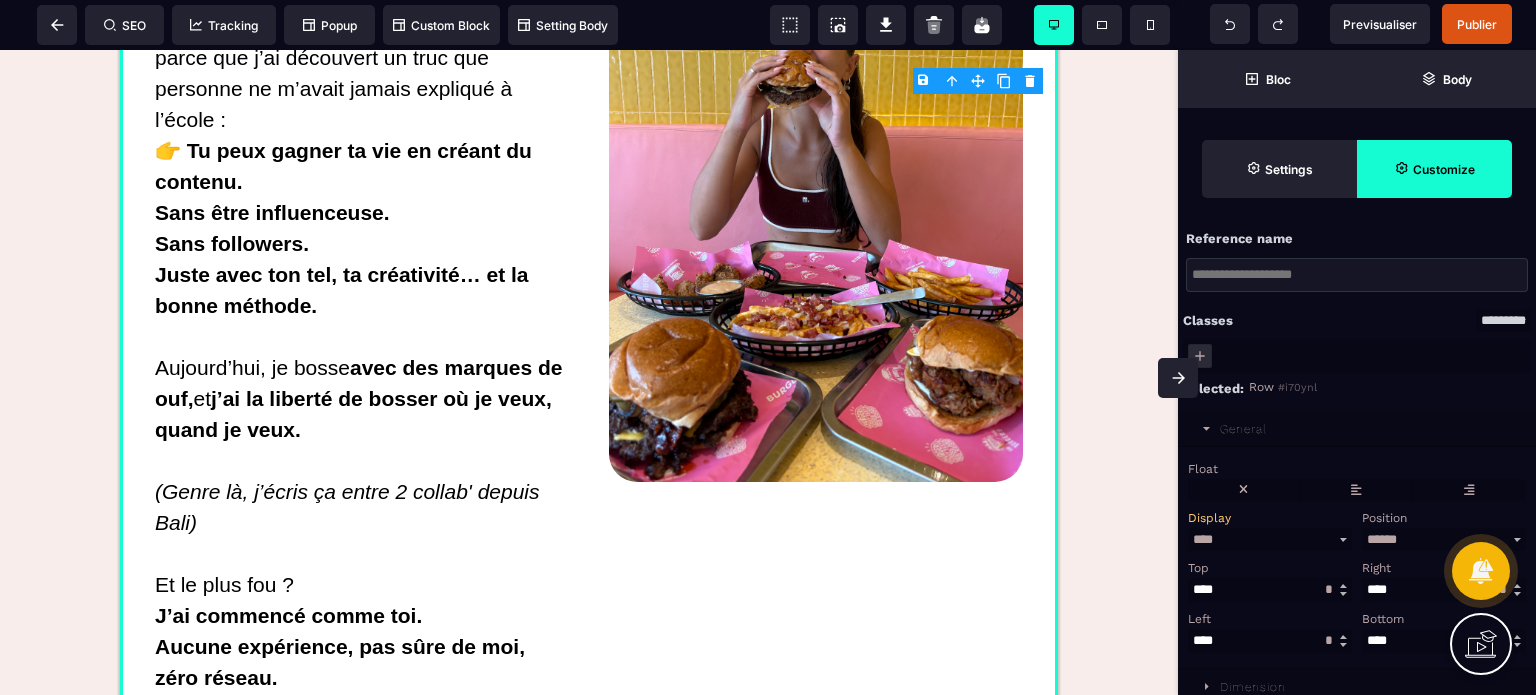 click on "General" at bounding box center (1357, 429) 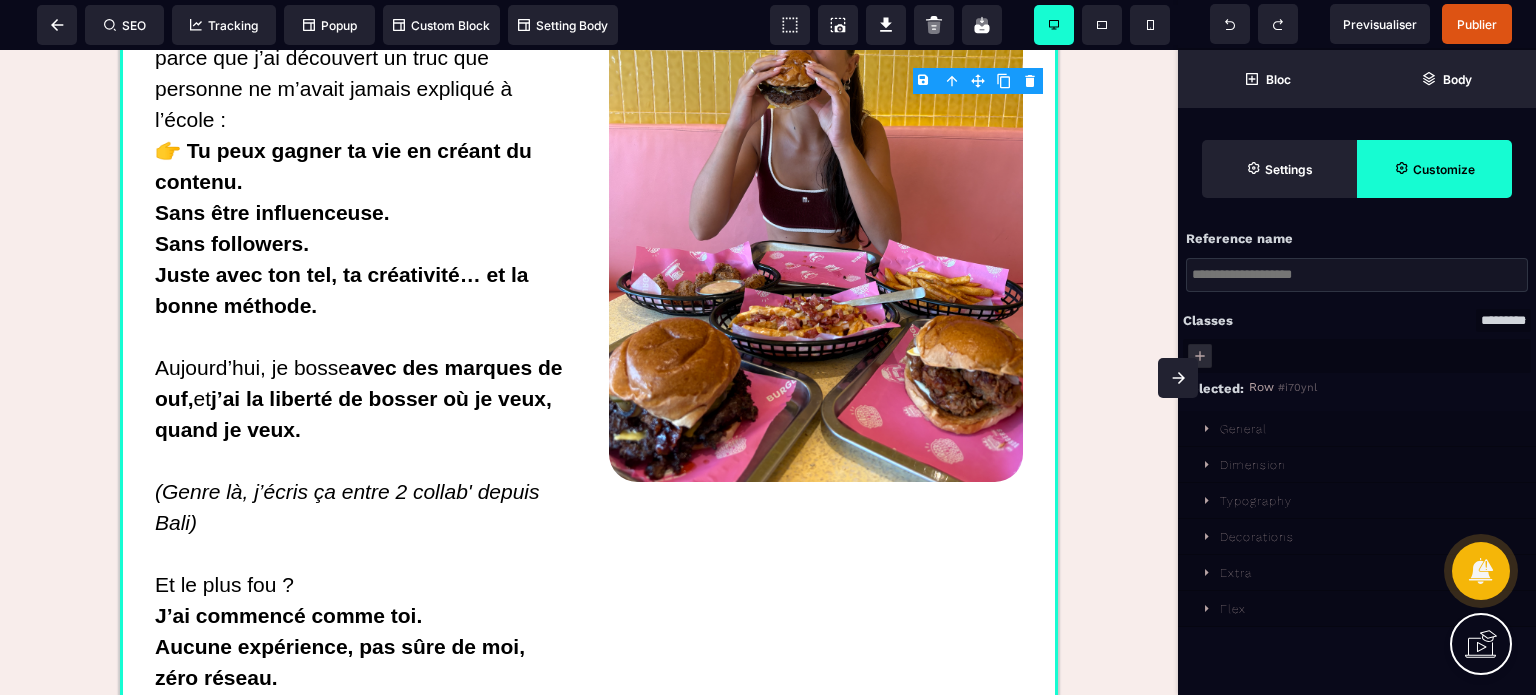 click on "Decorations" at bounding box center (1257, 537) 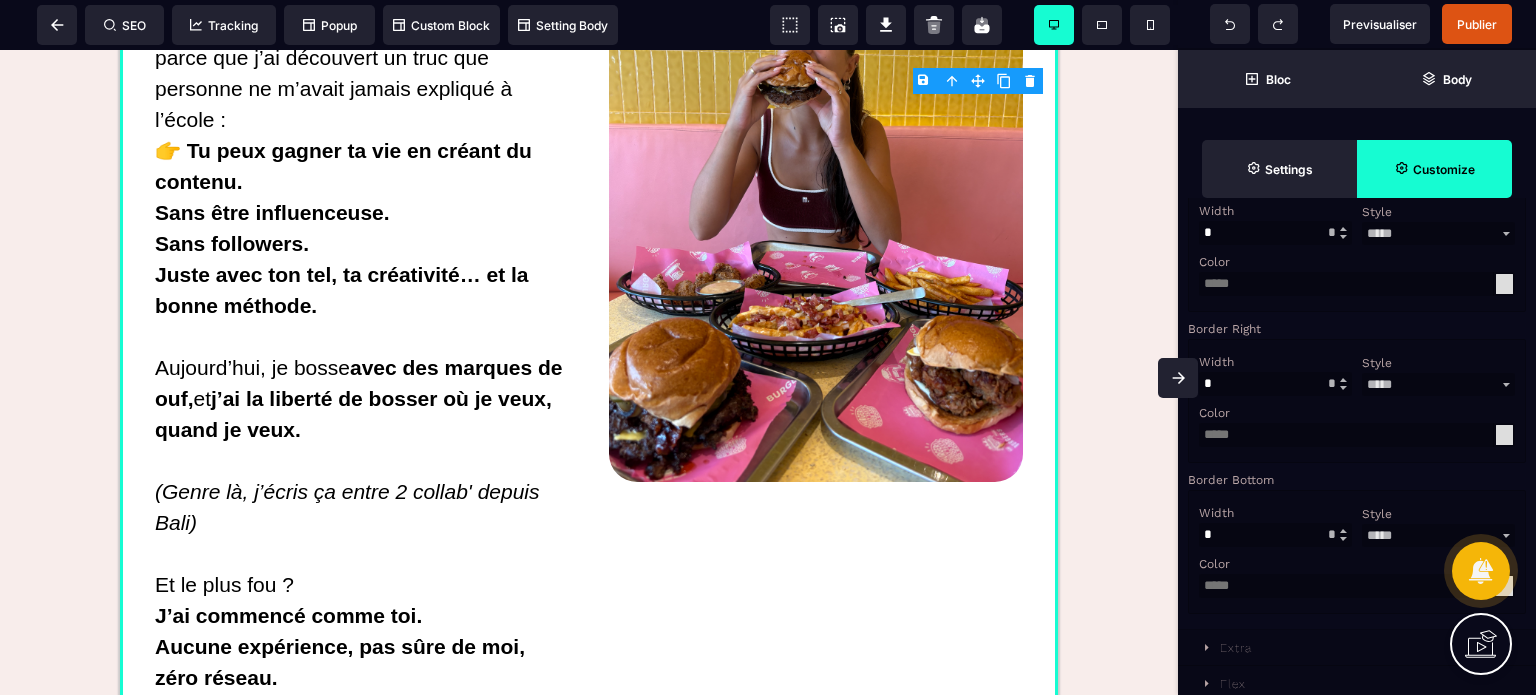 scroll, scrollTop: 858, scrollLeft: 0, axis: vertical 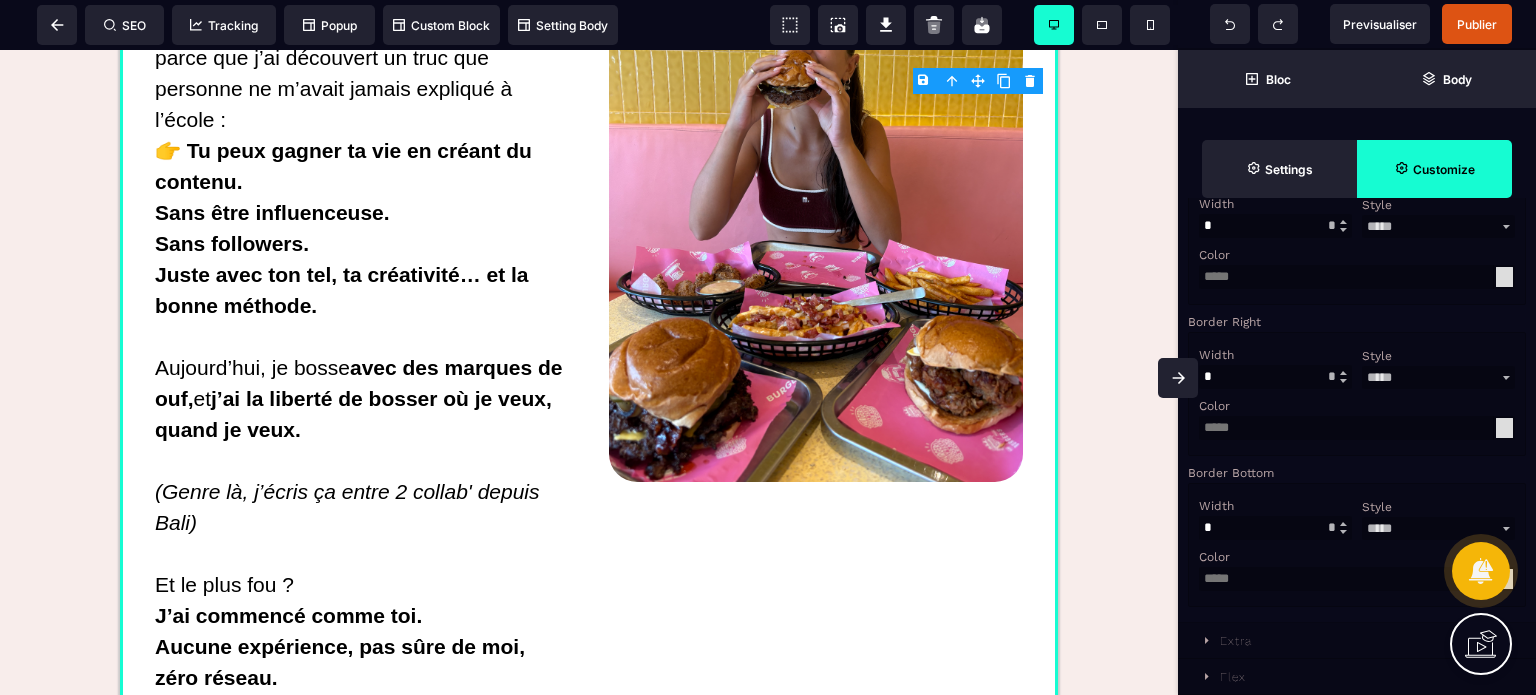 click on "Extra" at bounding box center [1236, 641] 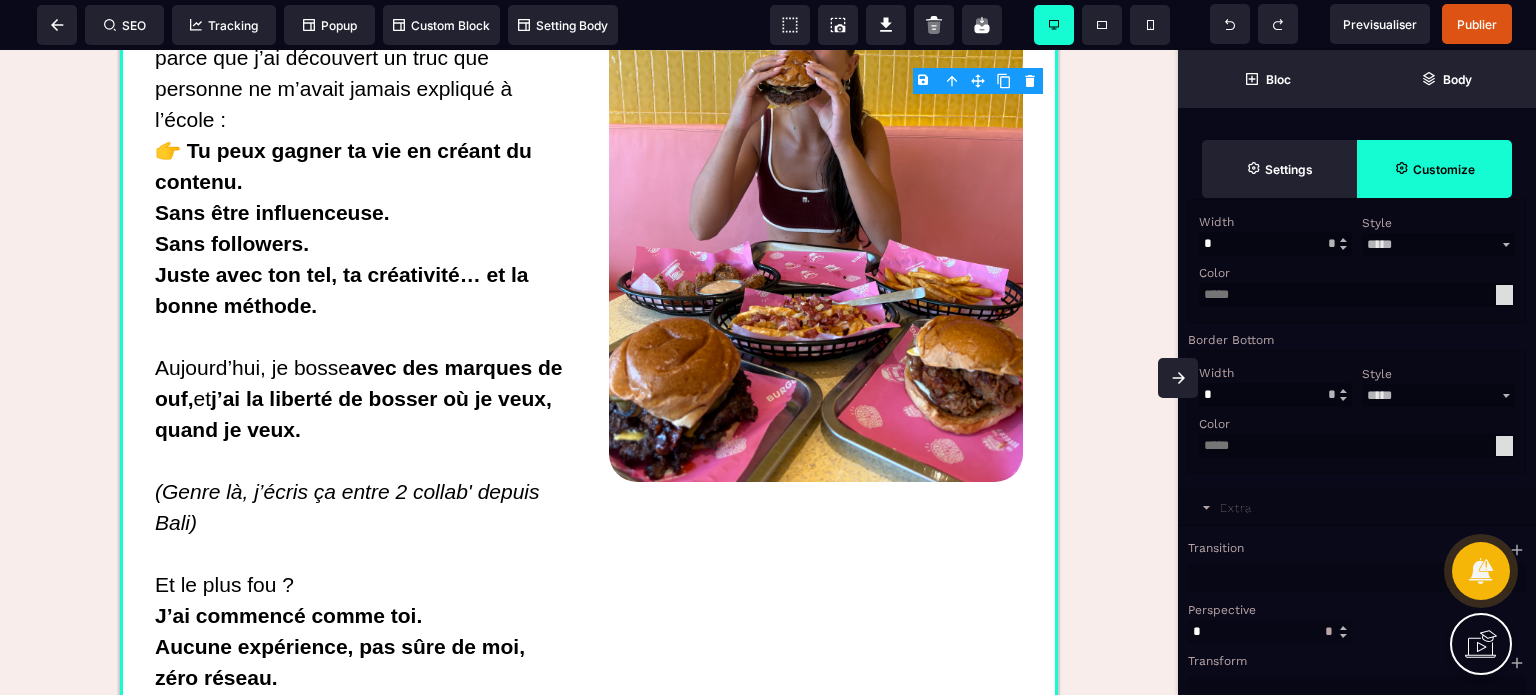 scroll, scrollTop: 1056, scrollLeft: 0, axis: vertical 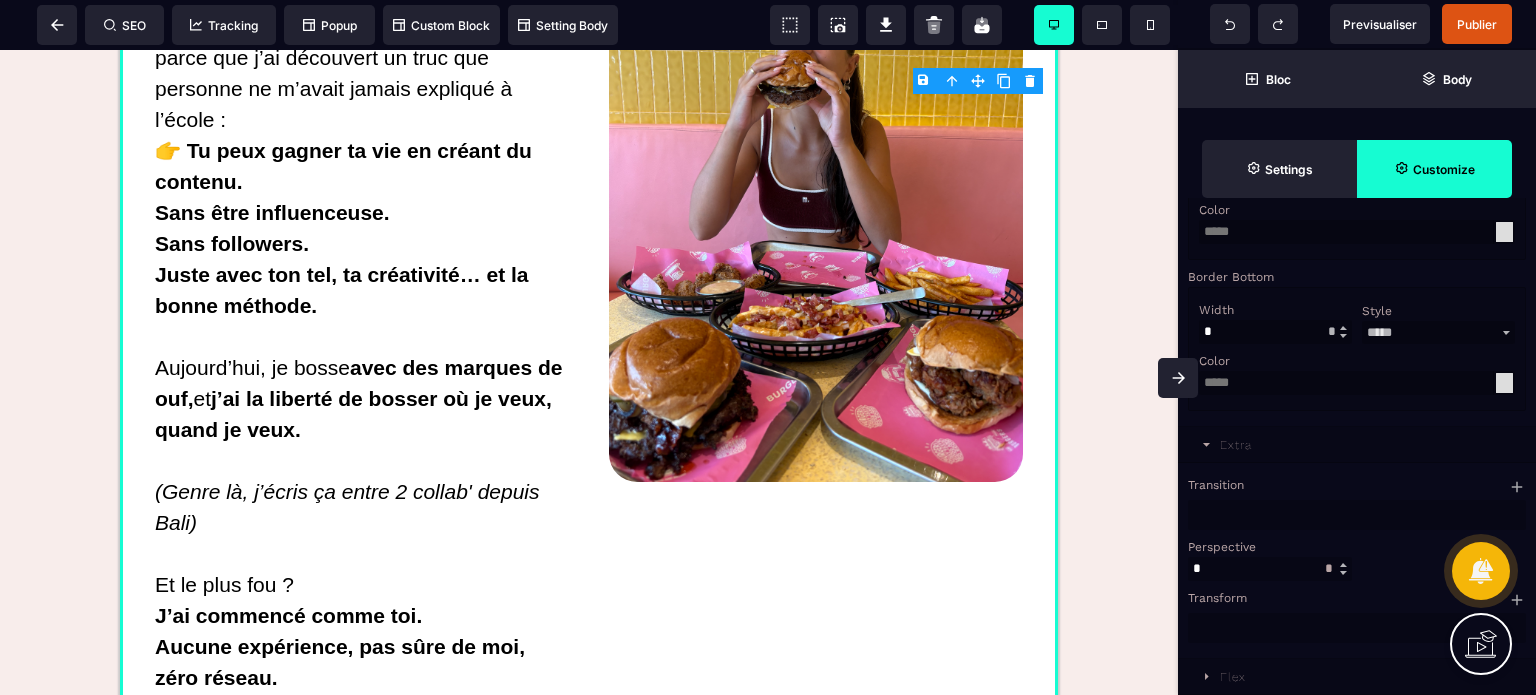 click 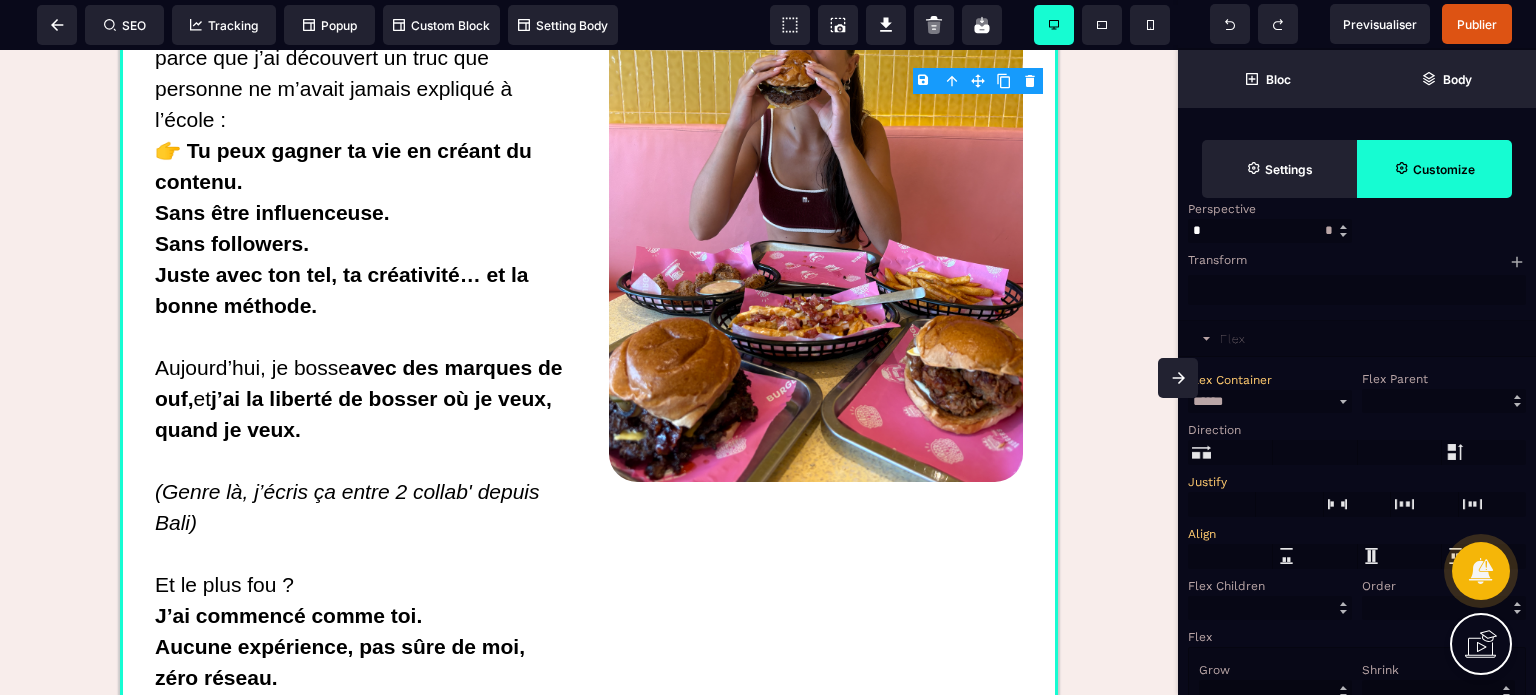 scroll, scrollTop: 1599, scrollLeft: 0, axis: vertical 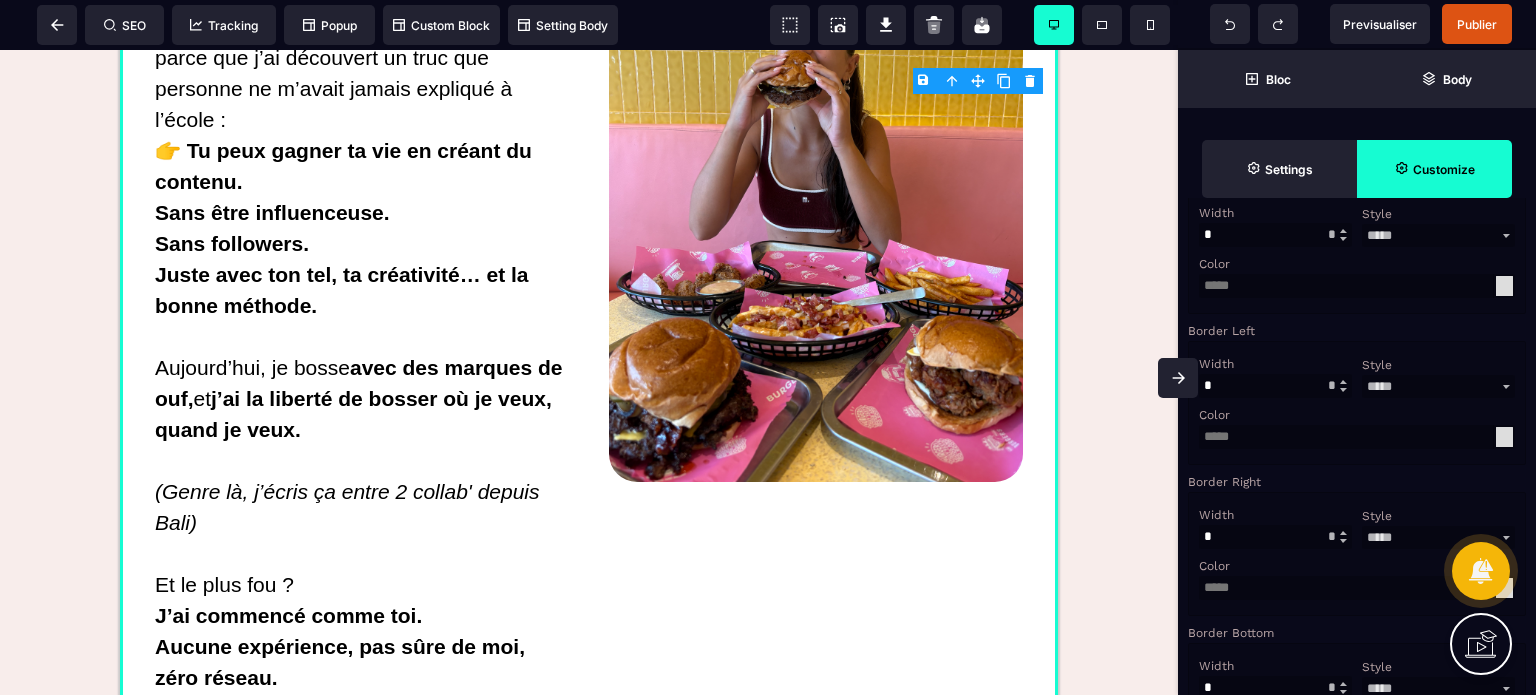 click on "Width
* **
Style
**** ***** ****** ****** ****** ****** ***** ***** ******
Color" at bounding box center [1357, 705] 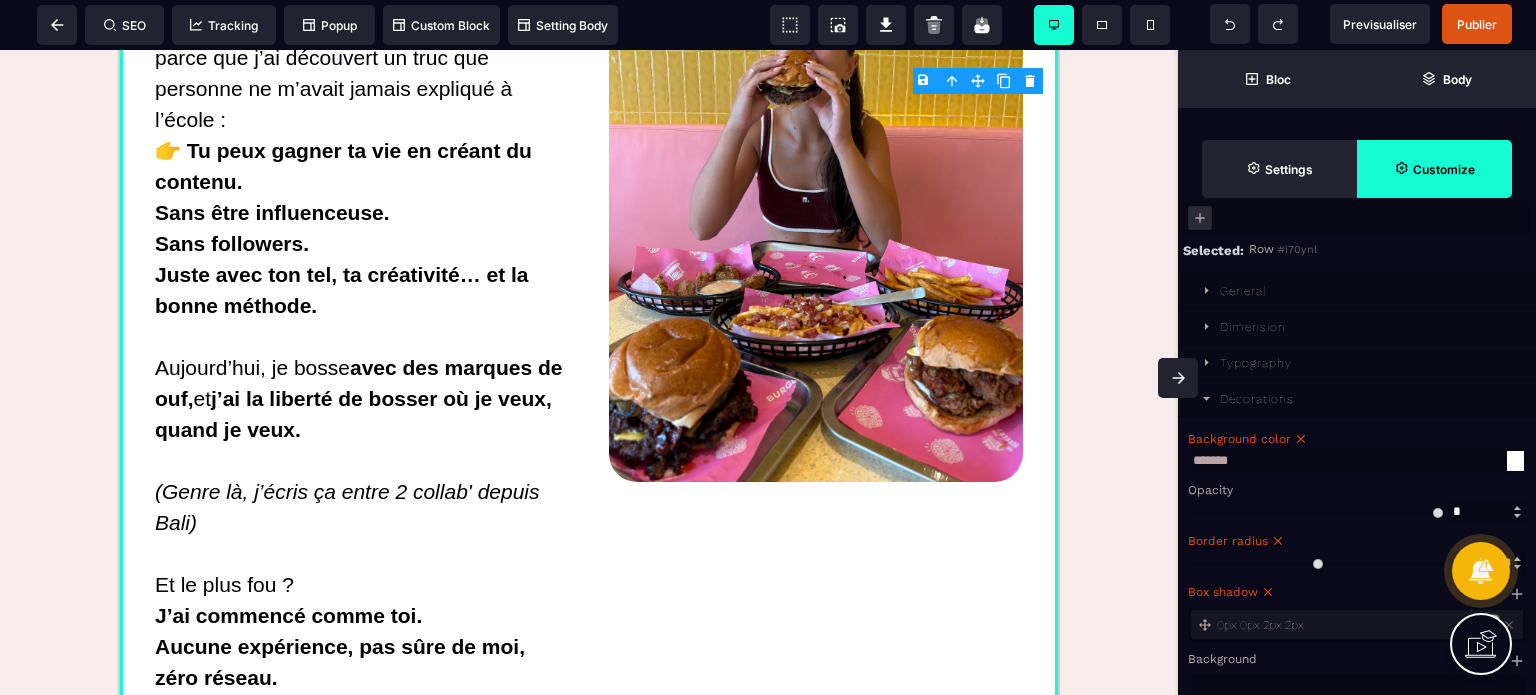 scroll, scrollTop: 13, scrollLeft: 0, axis: vertical 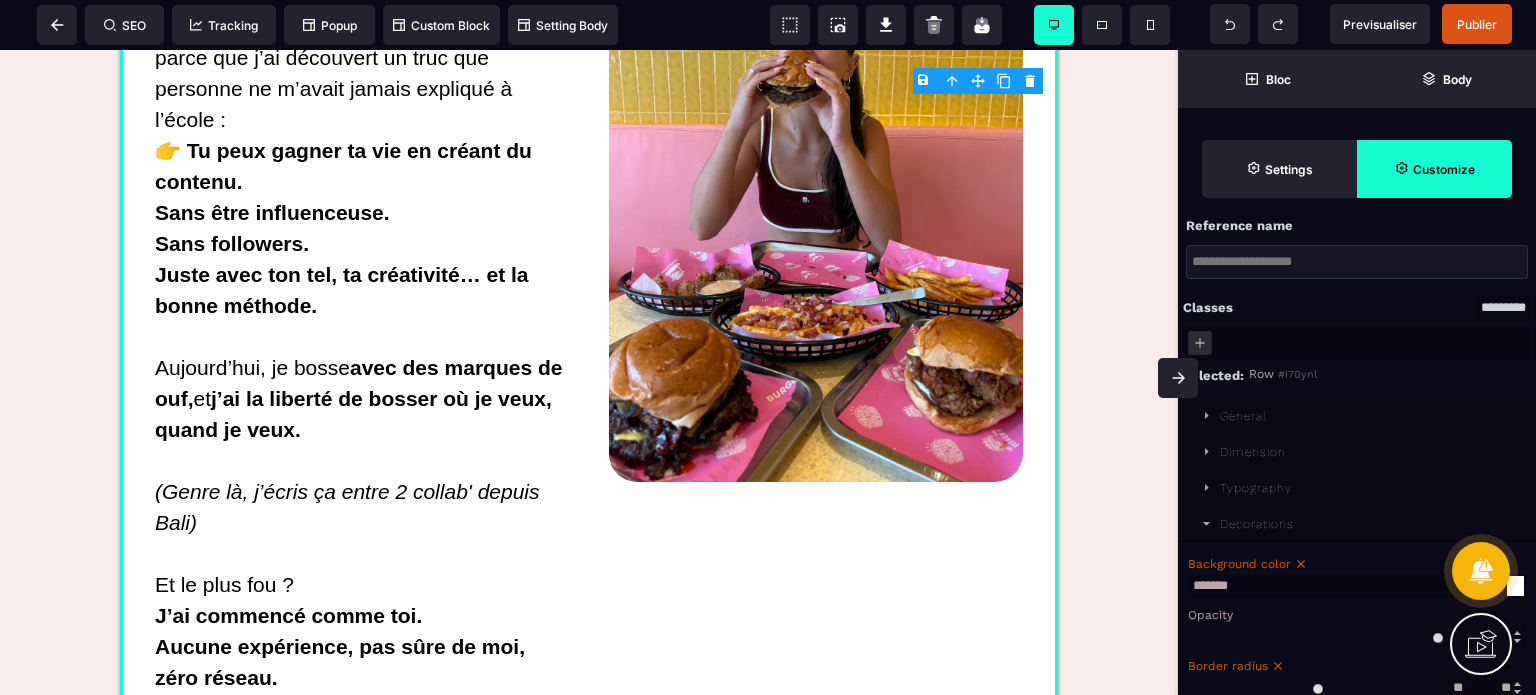 click on "Background color
*******
Opacity
Border radius
**
* **
Box shadow
0px 0px 2px 2px
Background
Border Top
Width
* **" at bounding box center (1357, 995) 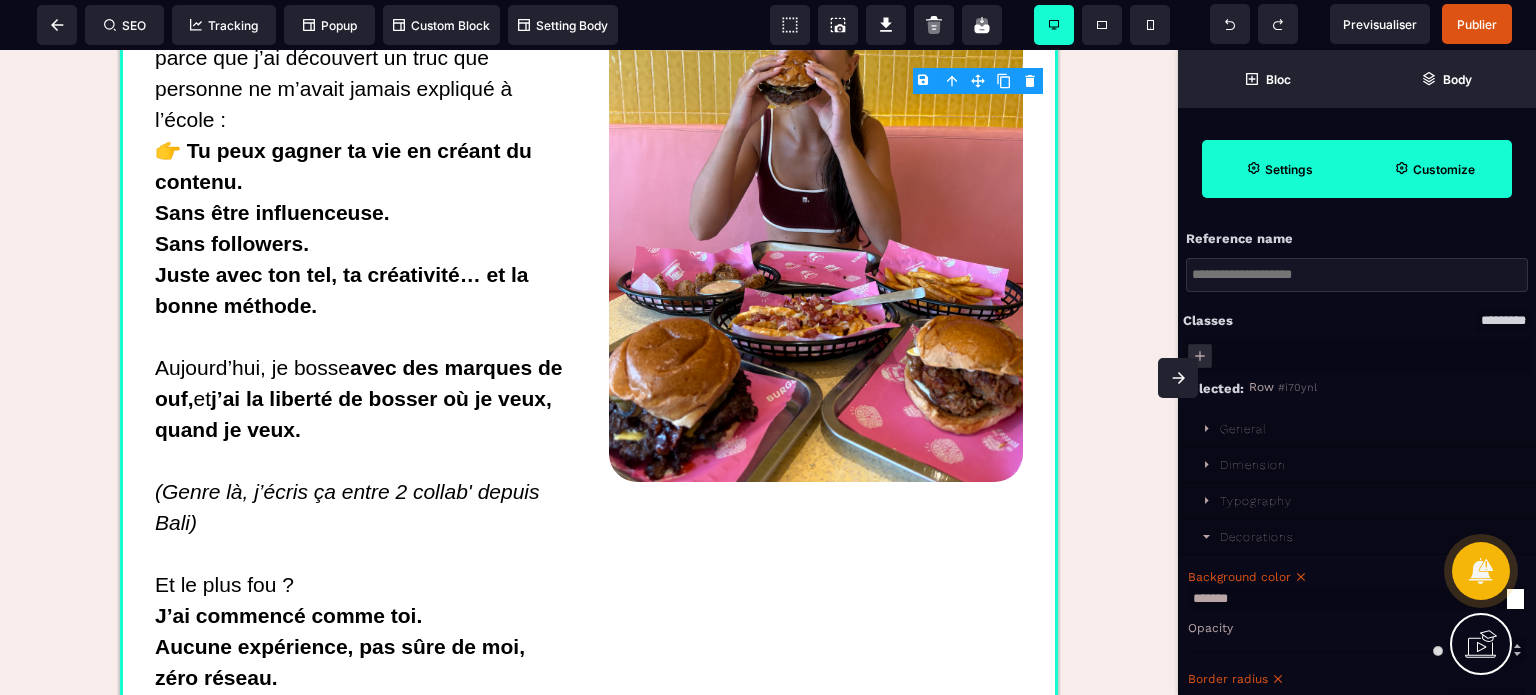 click 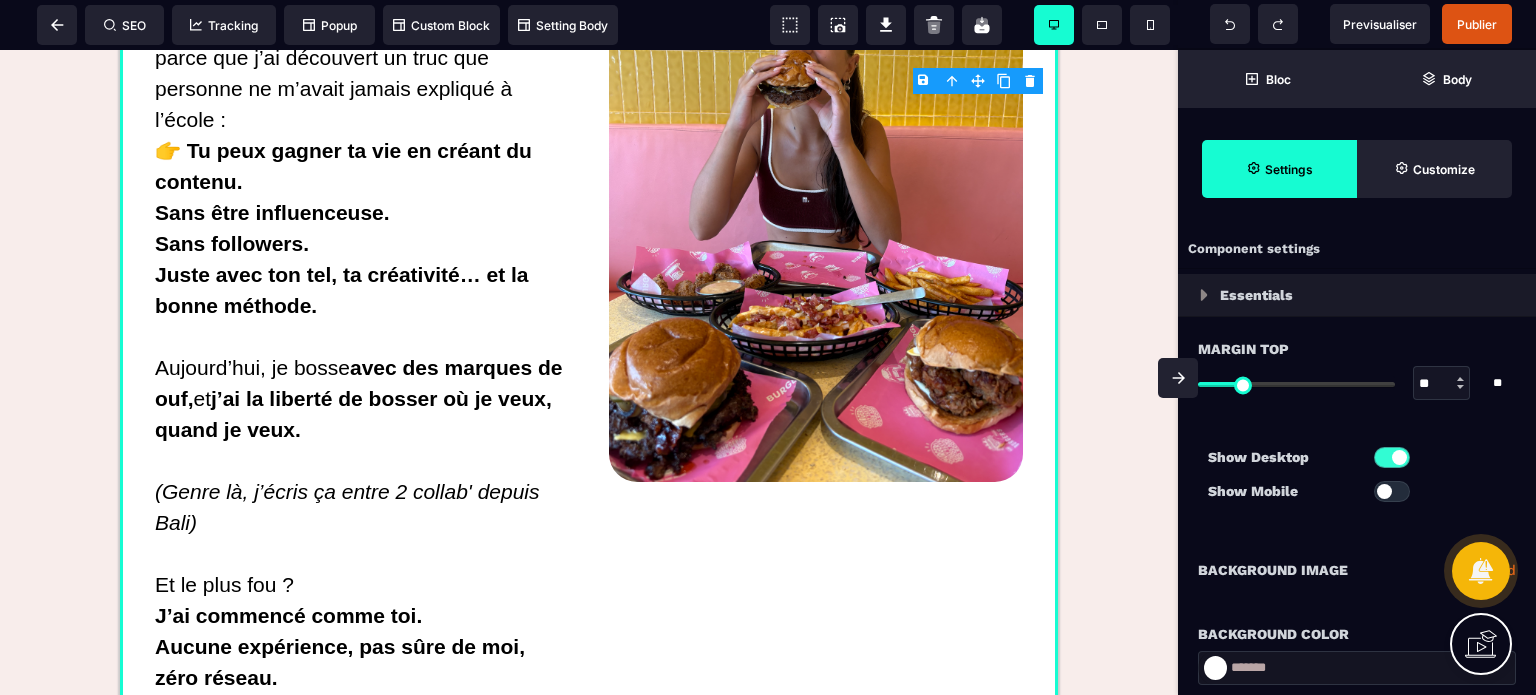click on "**********" at bounding box center [1357, 570] 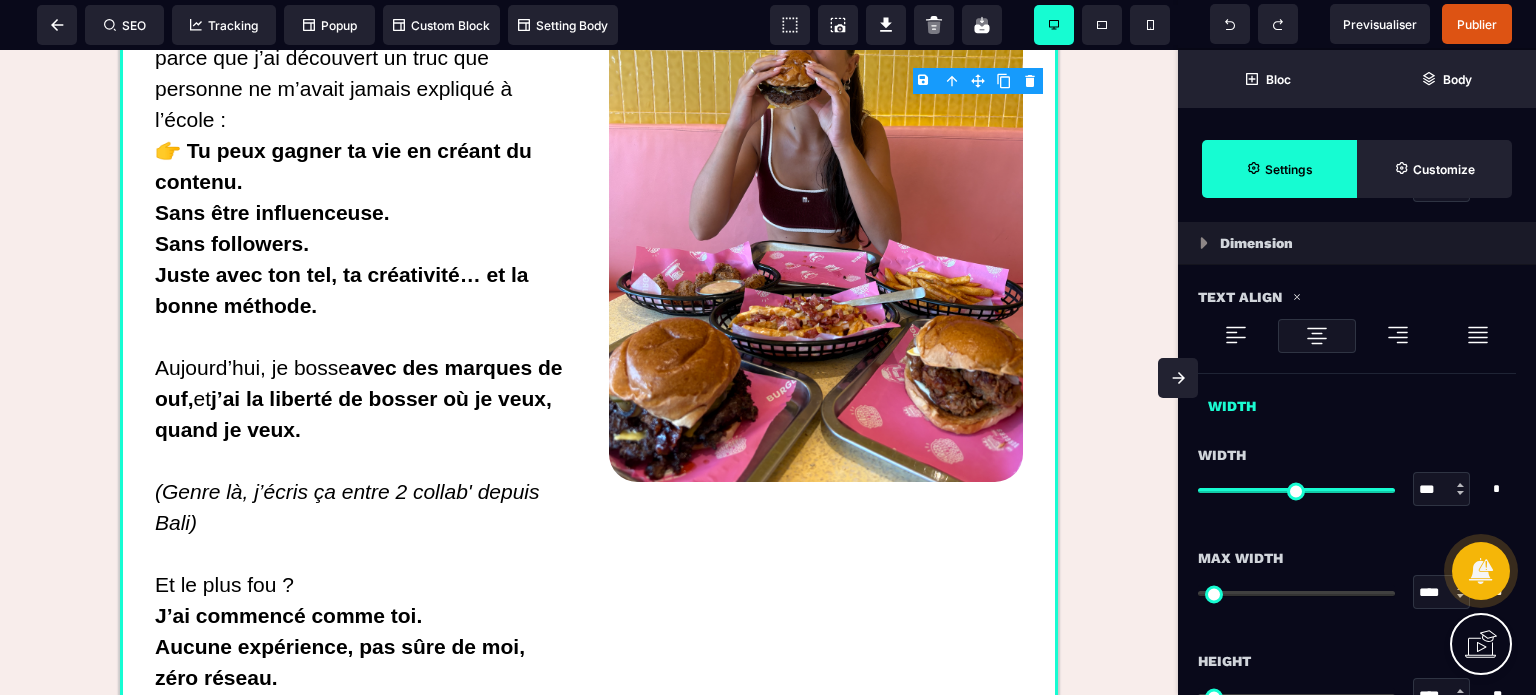 scroll, scrollTop: 1055, scrollLeft: 0, axis: vertical 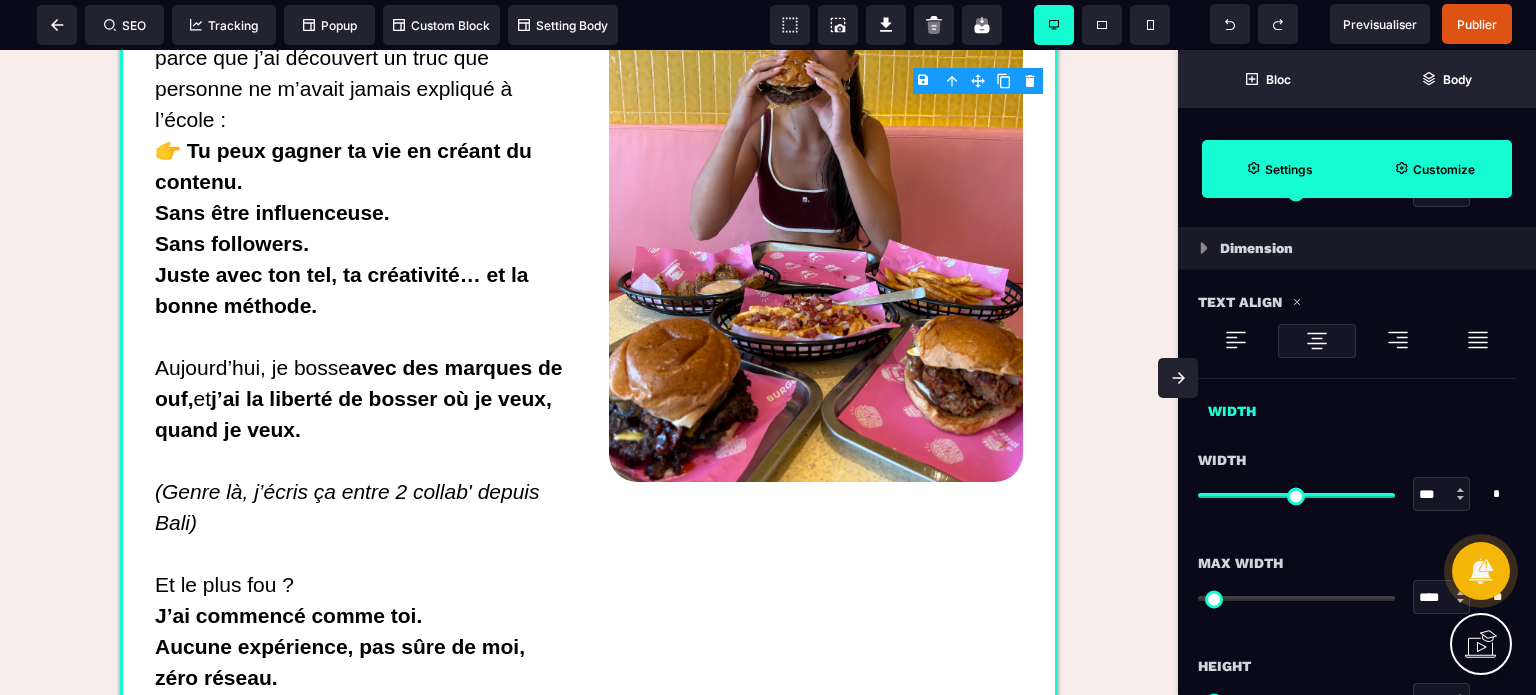 click on "Customize" at bounding box center (1444, 169) 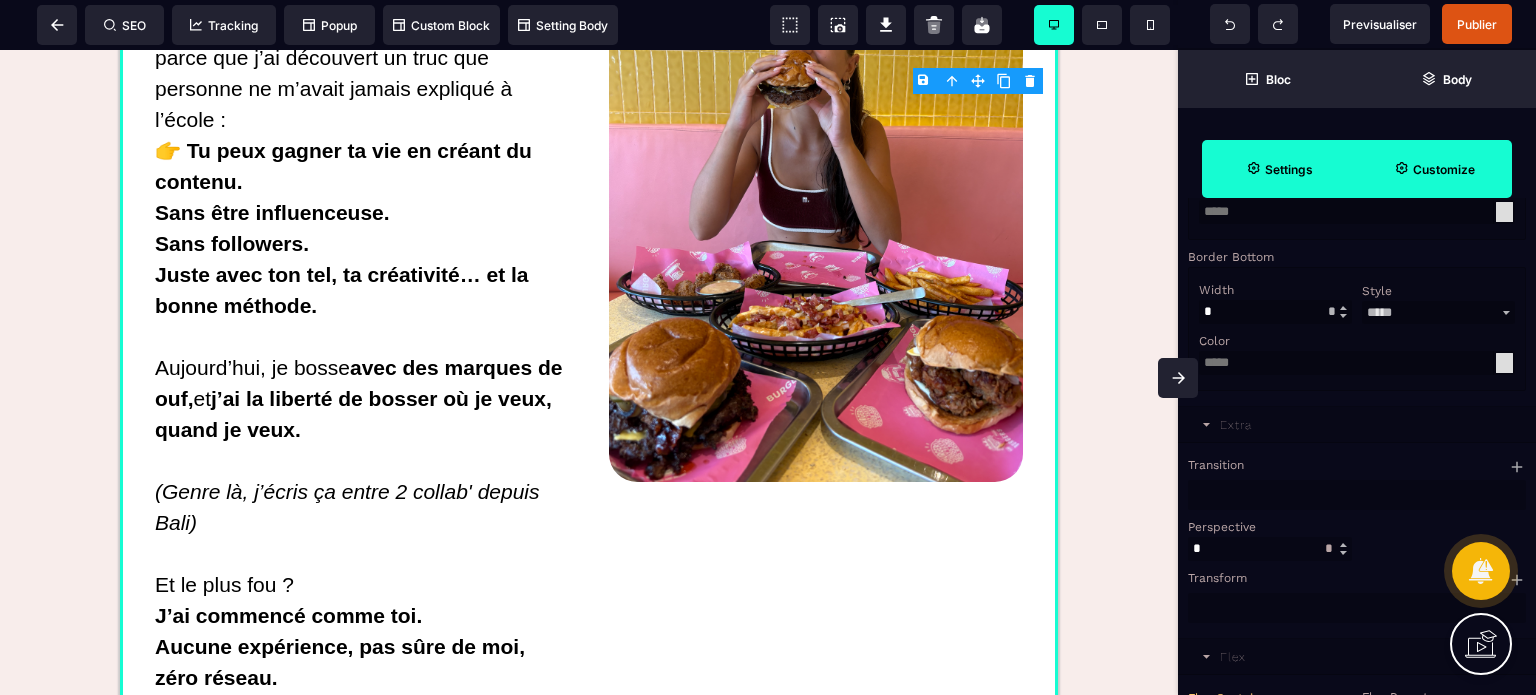 scroll, scrollTop: 1599, scrollLeft: 0, axis: vertical 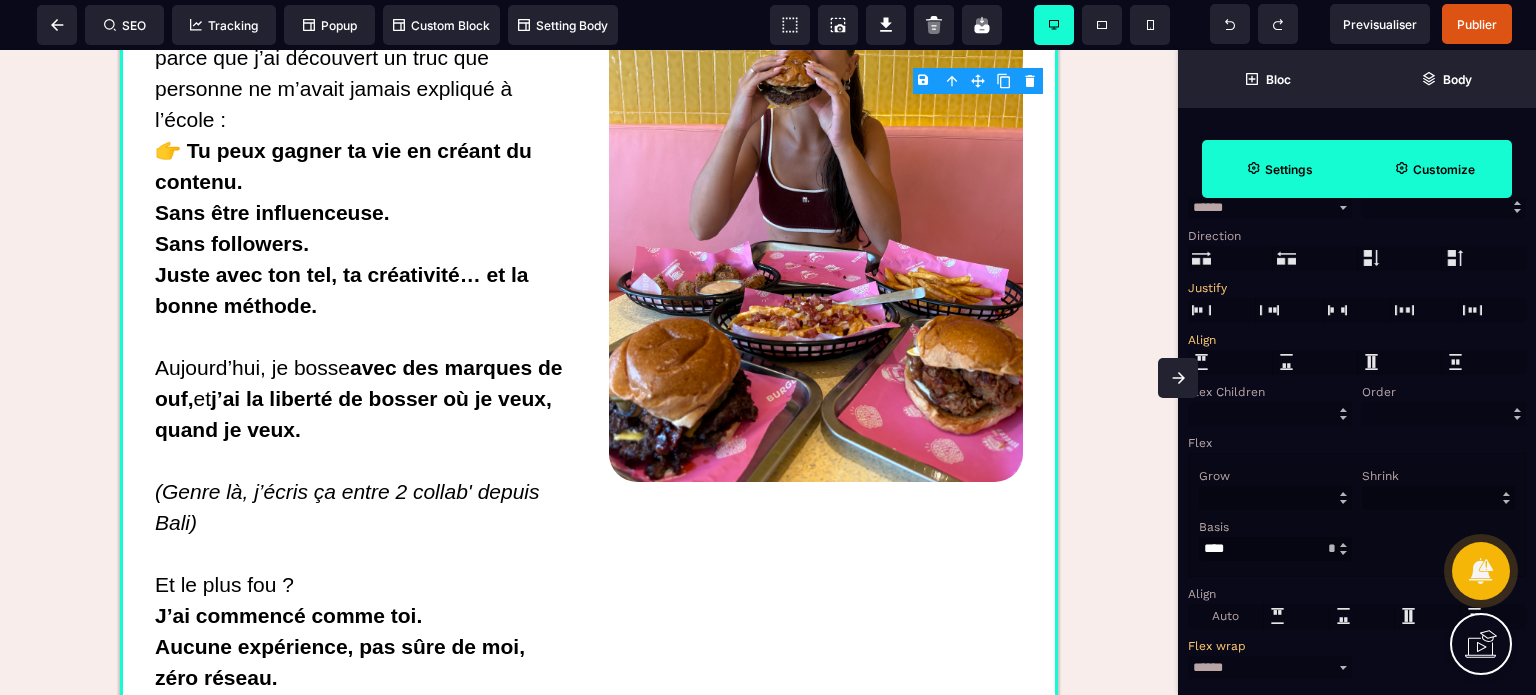 click on "Flex Children" at bounding box center [1270, 403] 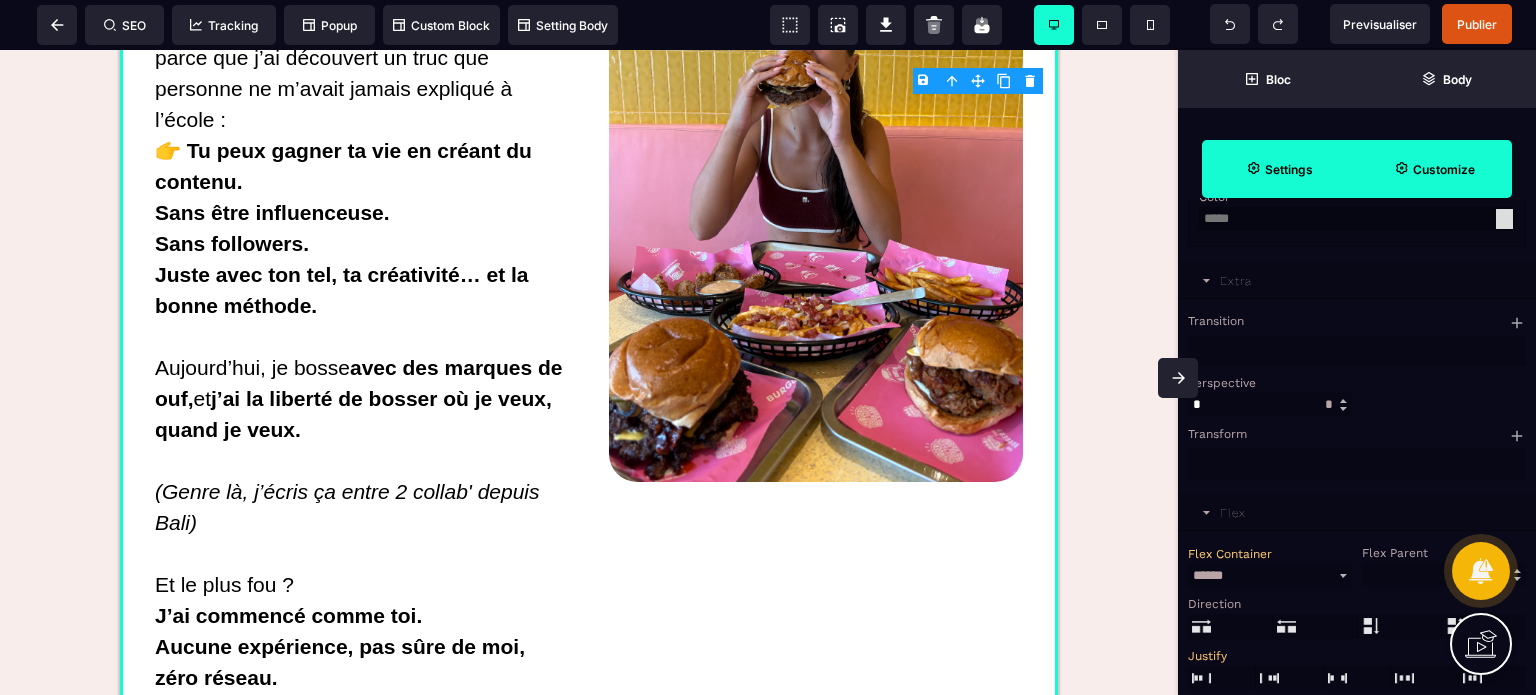 scroll, scrollTop: 1159, scrollLeft: 0, axis: vertical 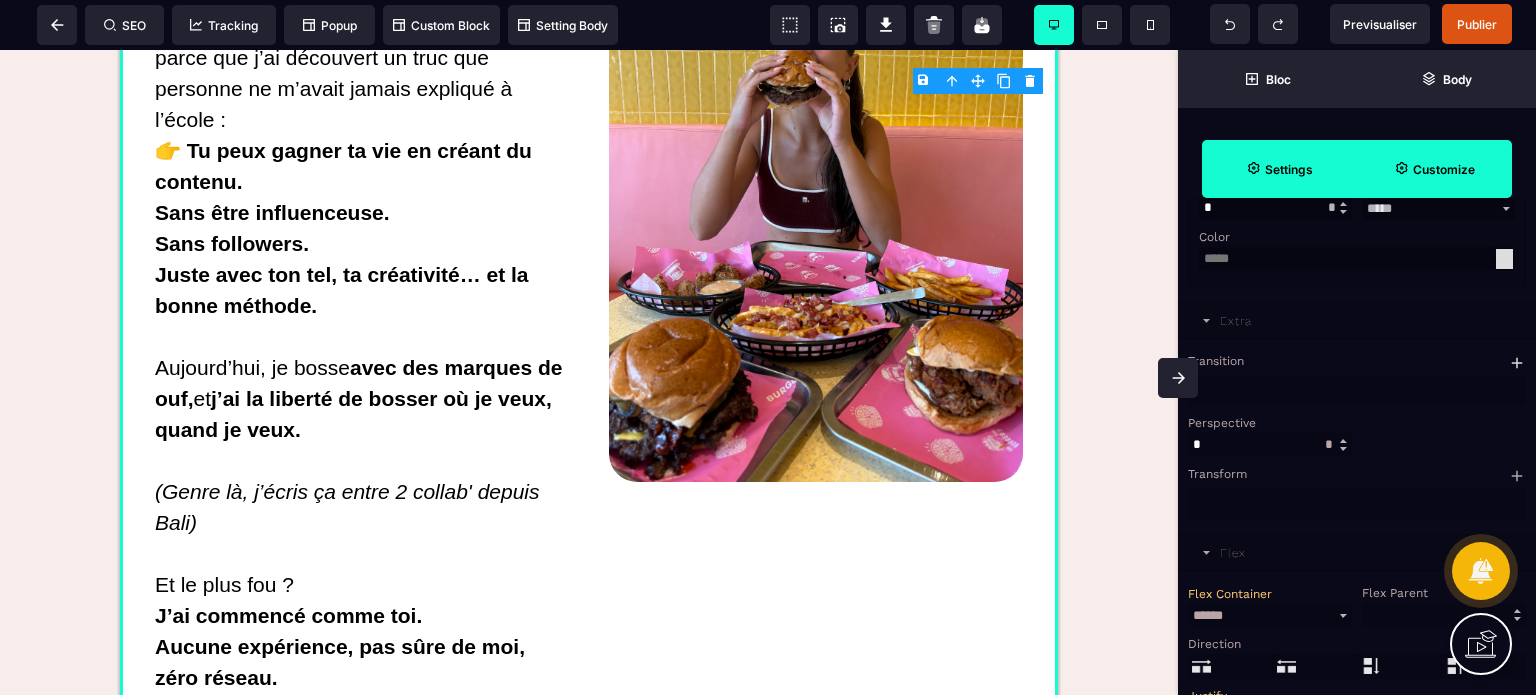 click 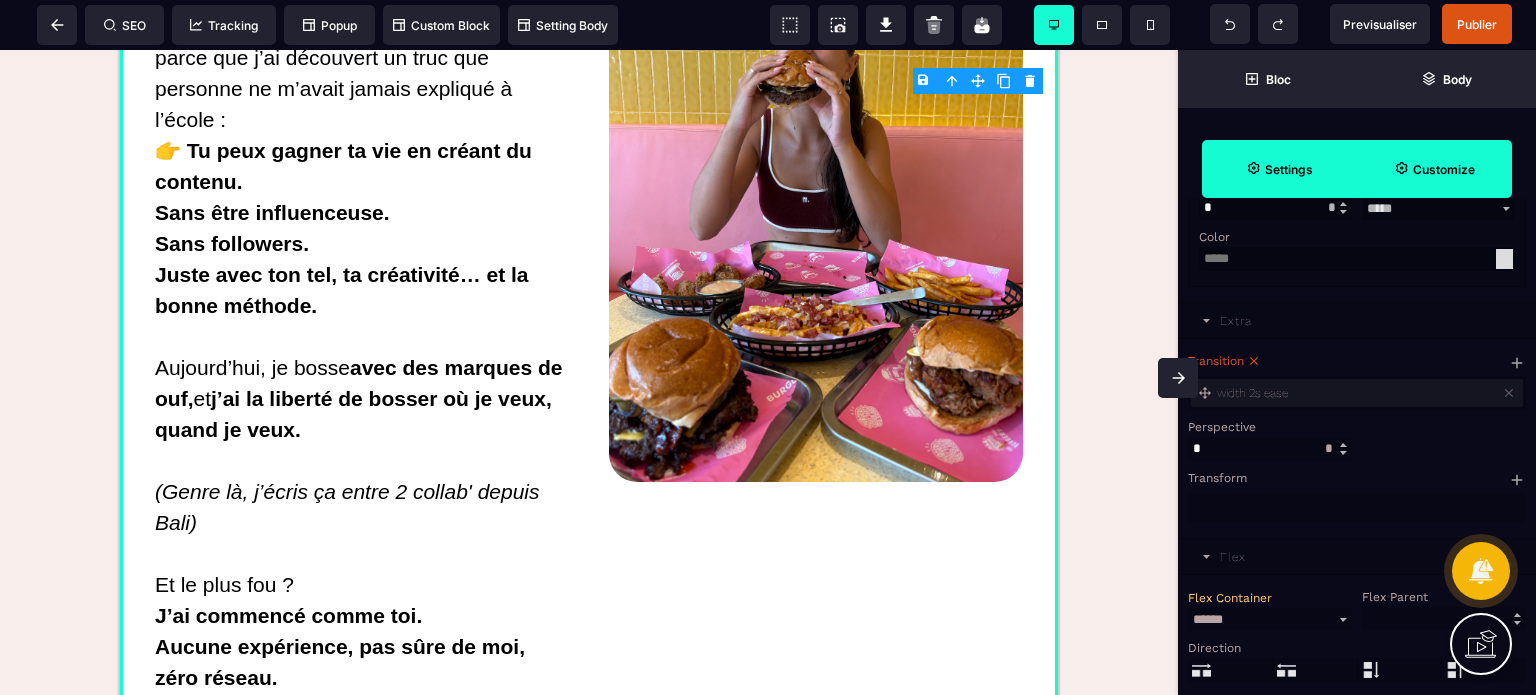 click 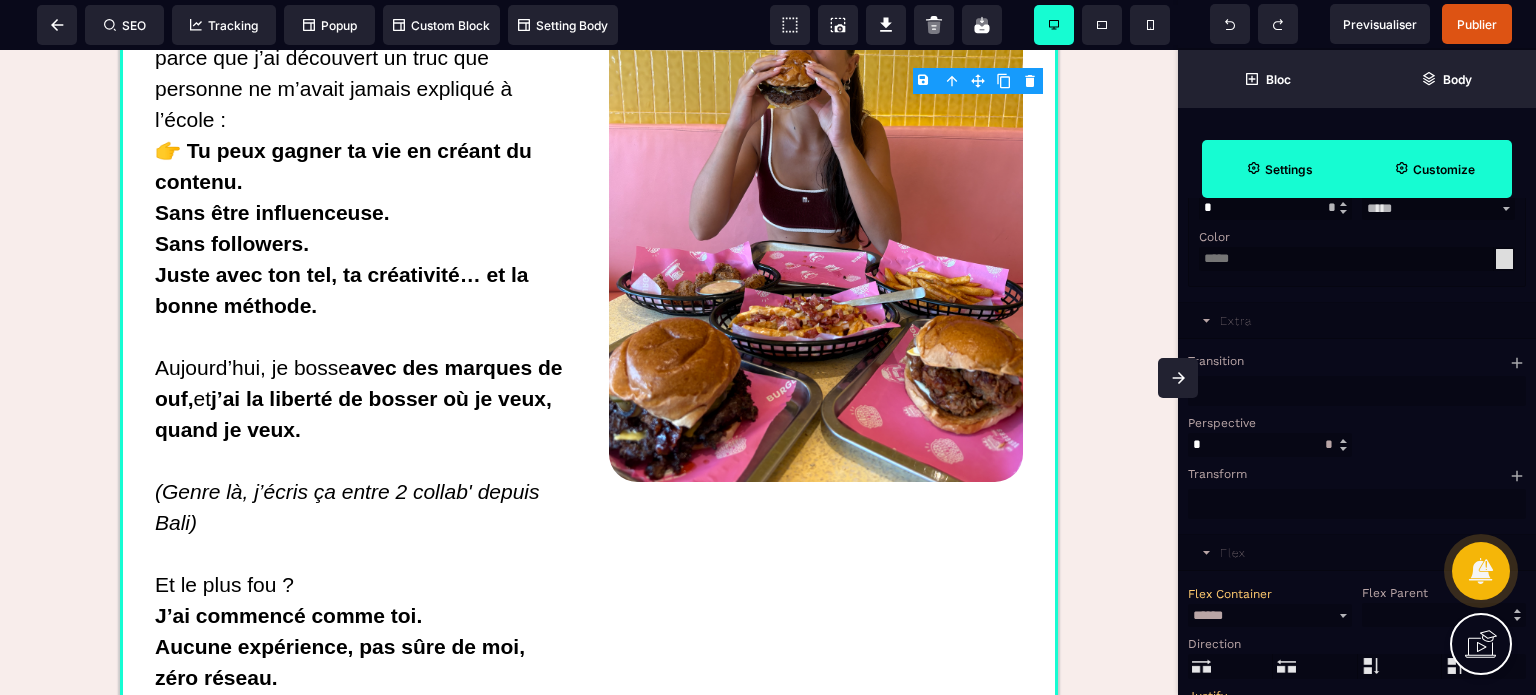 click on "Transition" at bounding box center (1354, 361) 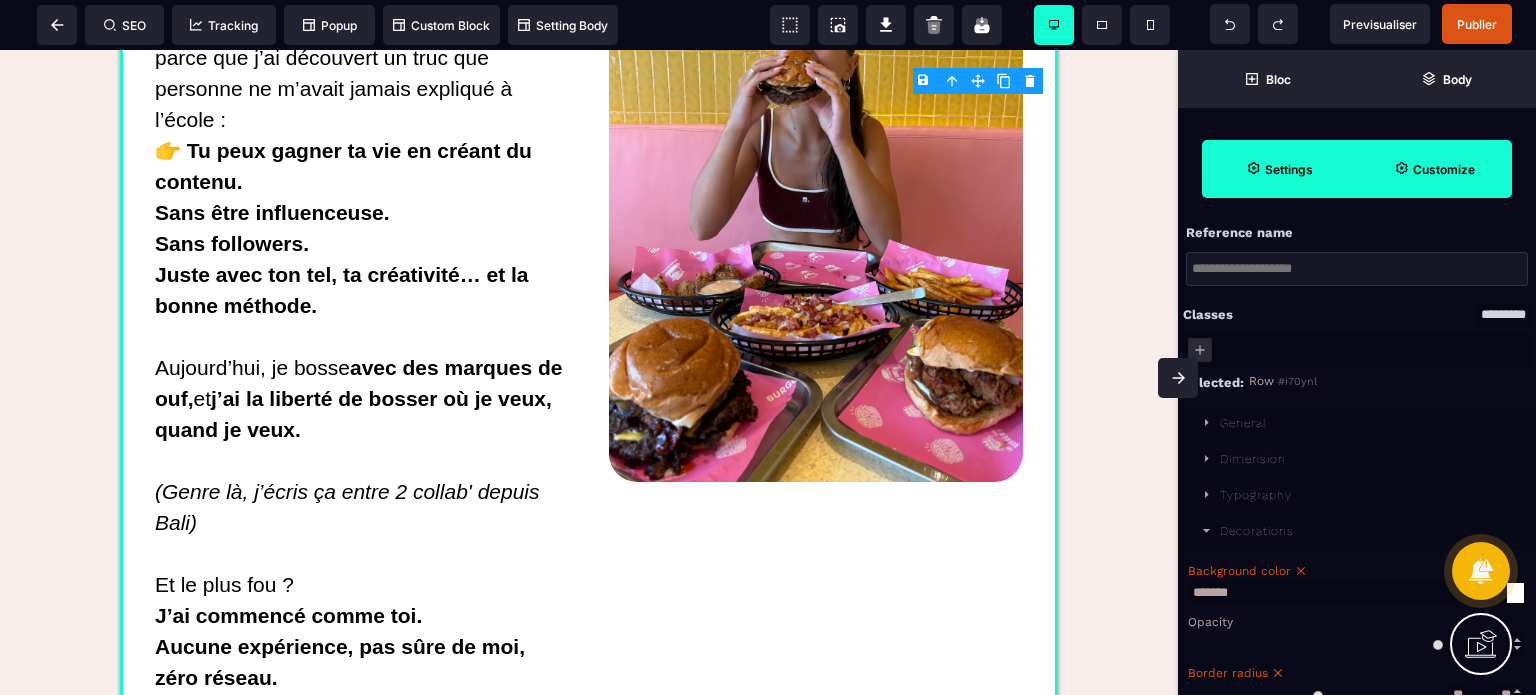 scroll, scrollTop: 0, scrollLeft: 0, axis: both 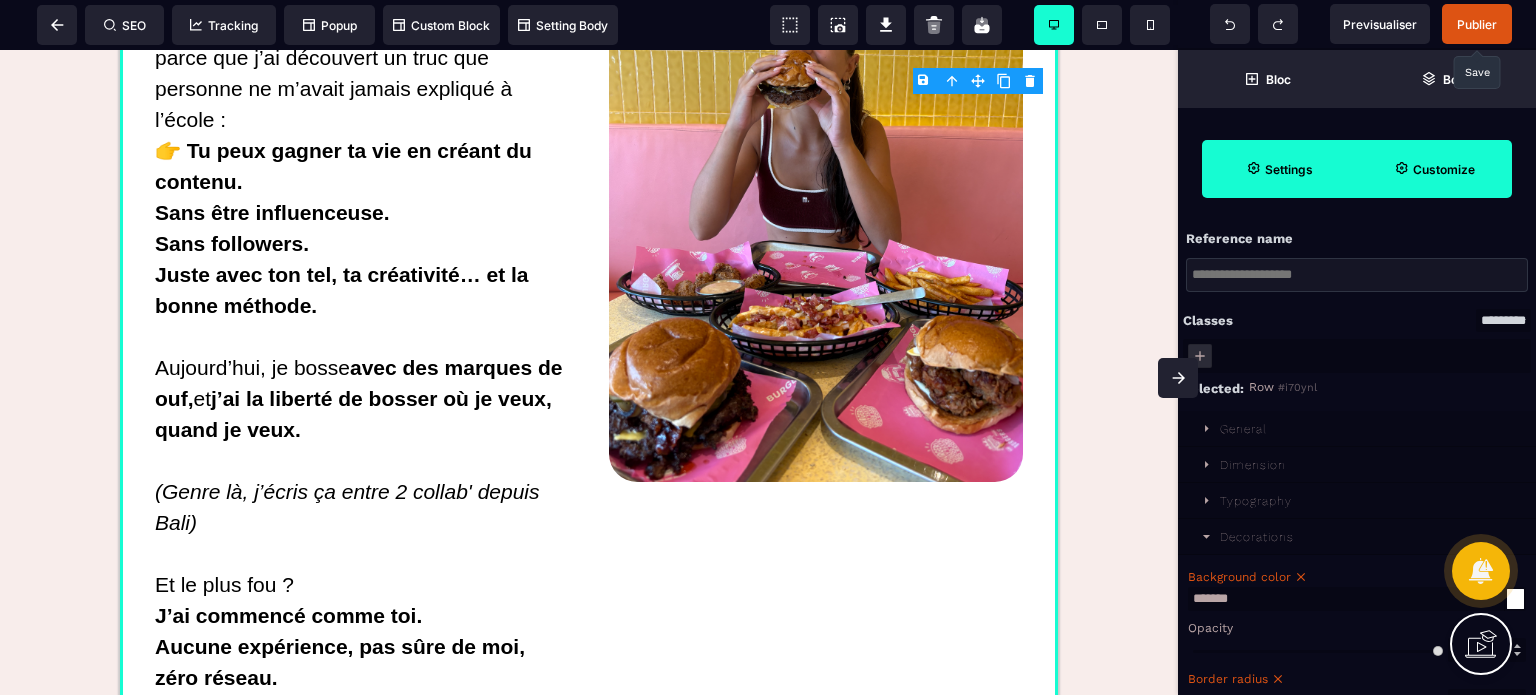 click on "Publier" at bounding box center [1477, 24] 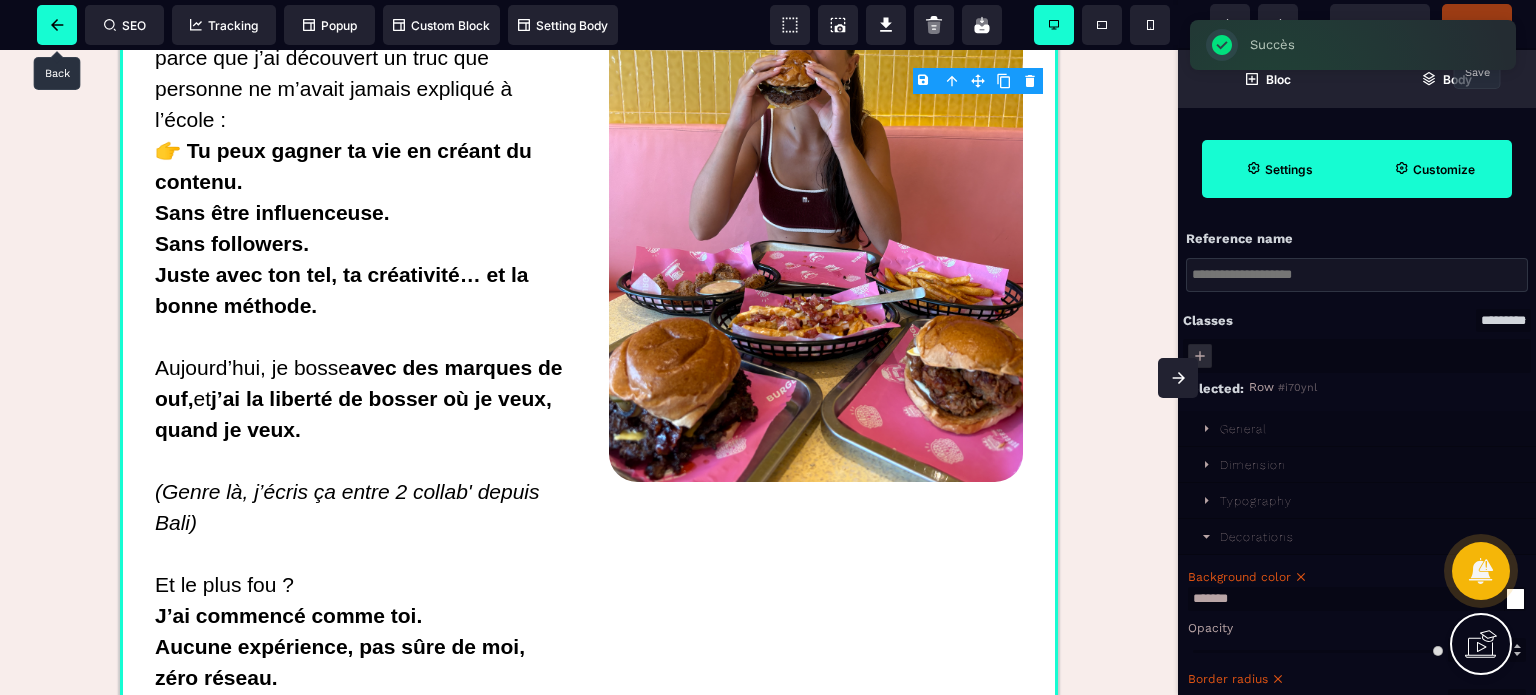 click at bounding box center [57, 25] 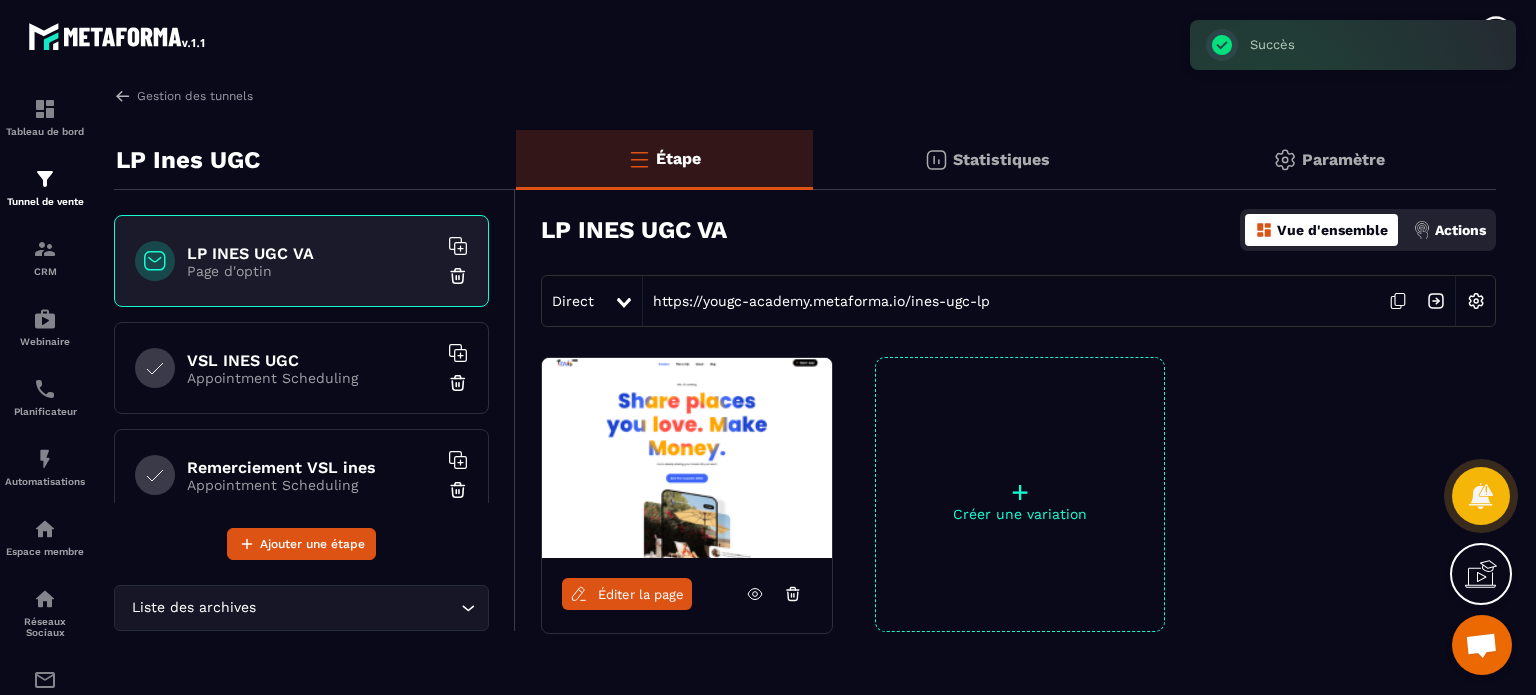 click on "VSL INES UGC Appointment Scheduling" at bounding box center [301, 368] 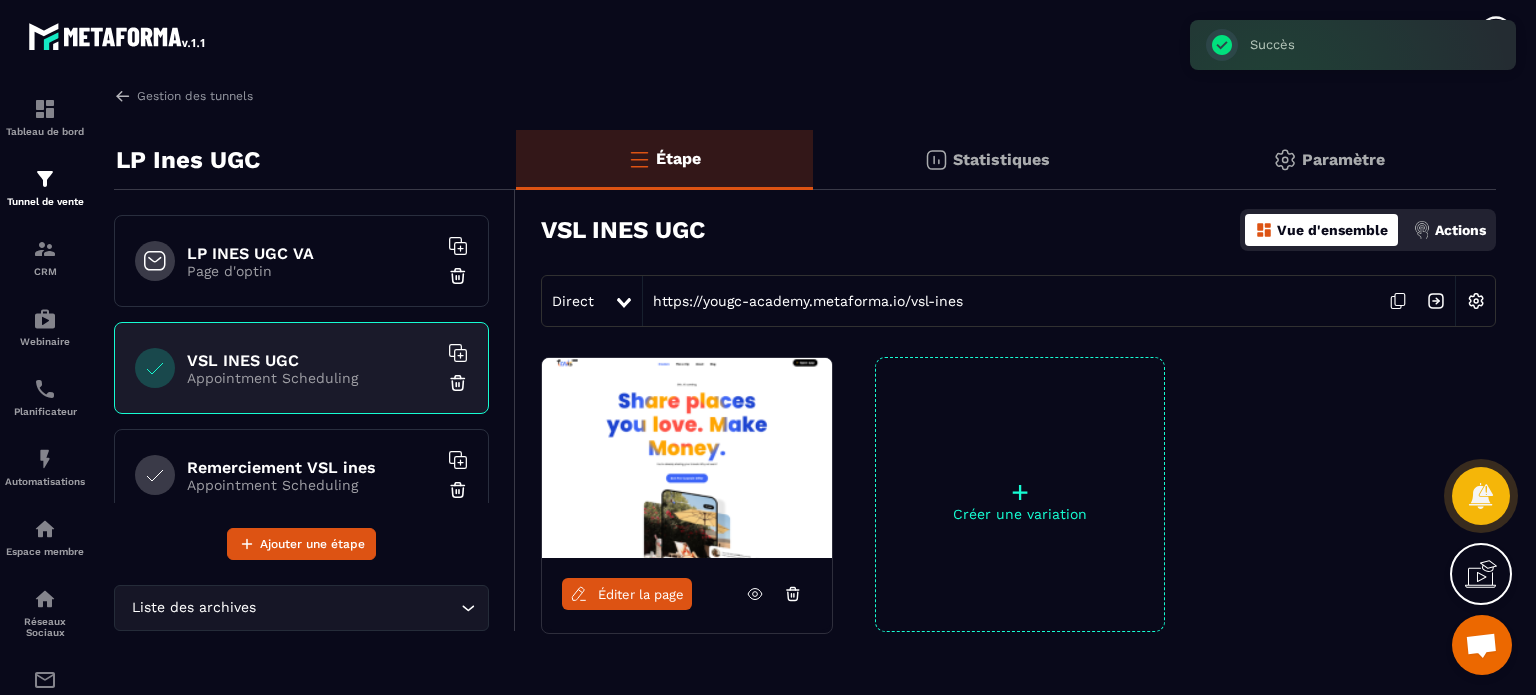 click on "Éditer la page" at bounding box center [641, 594] 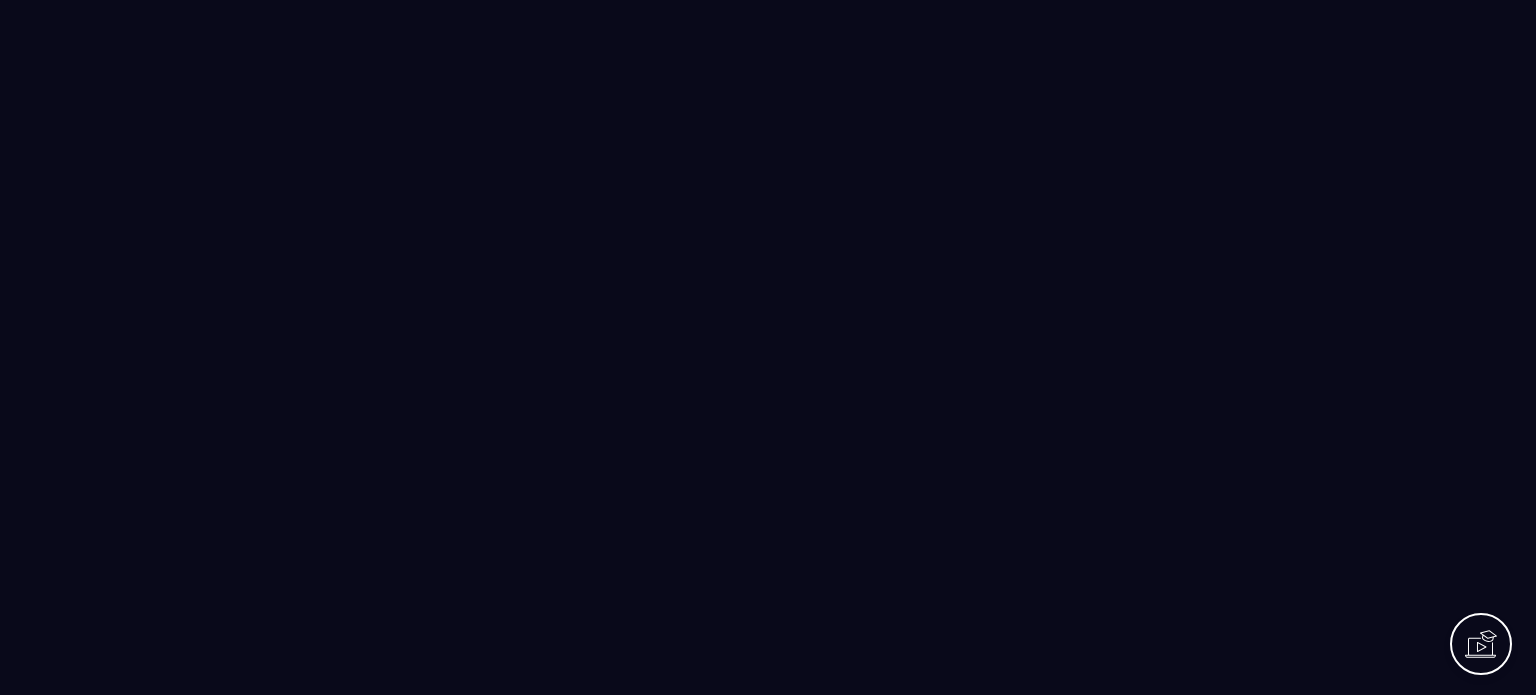 scroll, scrollTop: 0, scrollLeft: 0, axis: both 